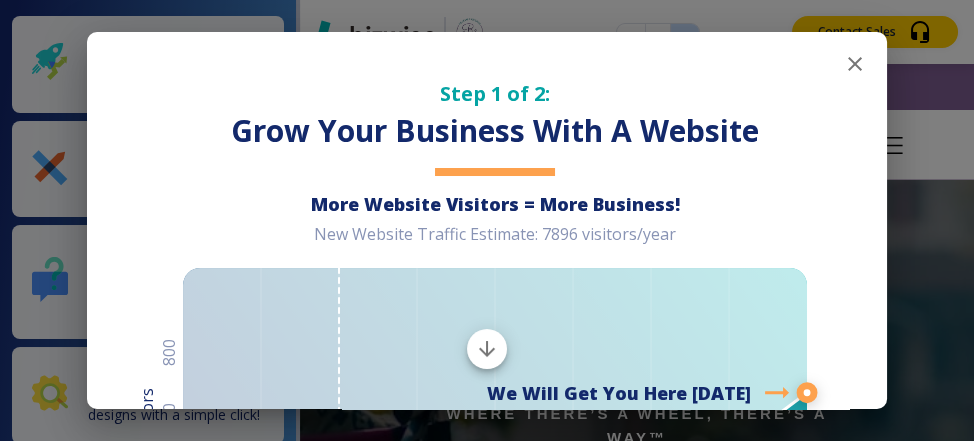 scroll, scrollTop: 0, scrollLeft: 0, axis: both 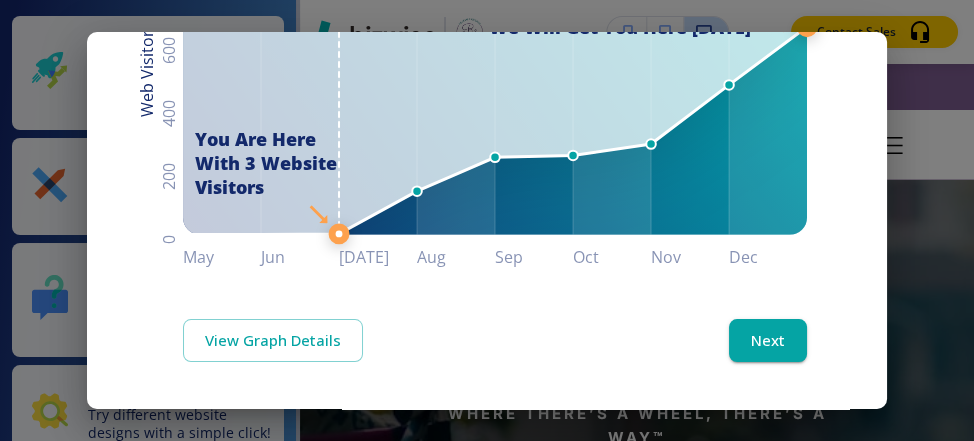 click on "Step 1 of 2: Grow Your Business With A Website More Website Visitors = More Business! New Website Traffic Estimate:   7896   visitors/year You Are Here With   3   Website Visitors We Will Get You Here [DATE] 0 200 400 600 800 Web Visitors Web Visitors May Jun [DATE] Aug Sep Oct Nov Dec [DATE] 1   Vistors More Website Visitors = More Business! View Graph Details Next" at bounding box center (487, 220) 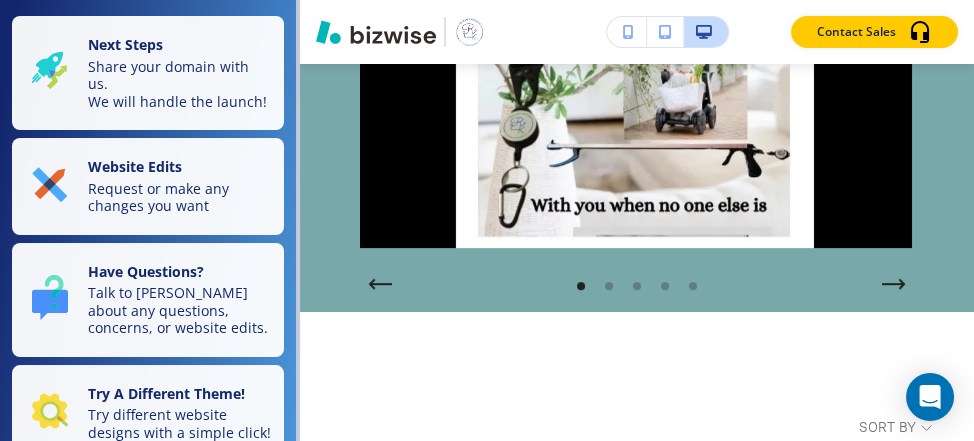 scroll, scrollTop: 1364, scrollLeft: 0, axis: vertical 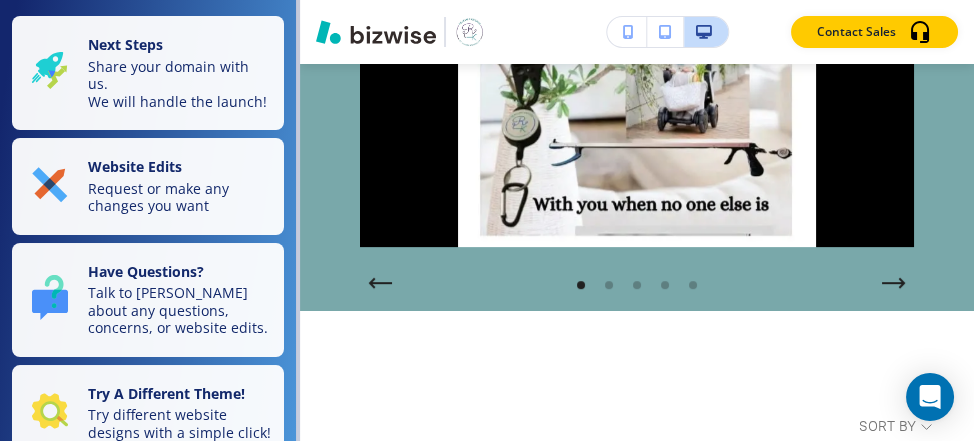 click at bounding box center [894, 283] 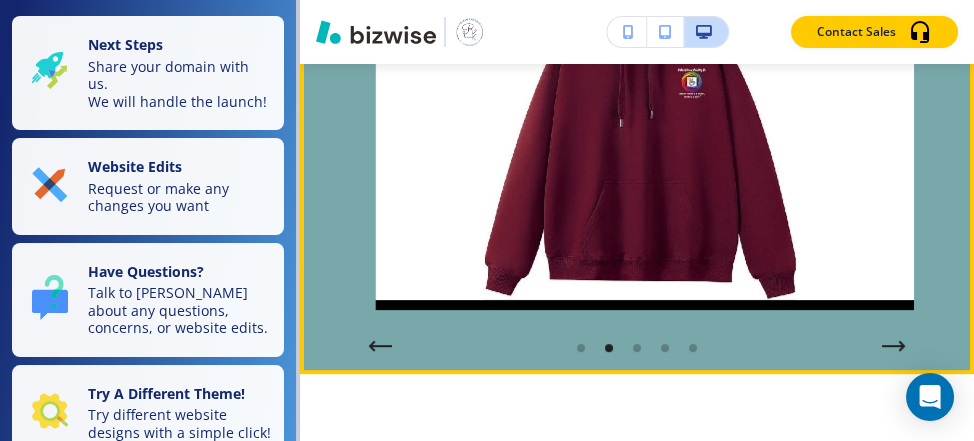 scroll, scrollTop: 1307, scrollLeft: 0, axis: vertical 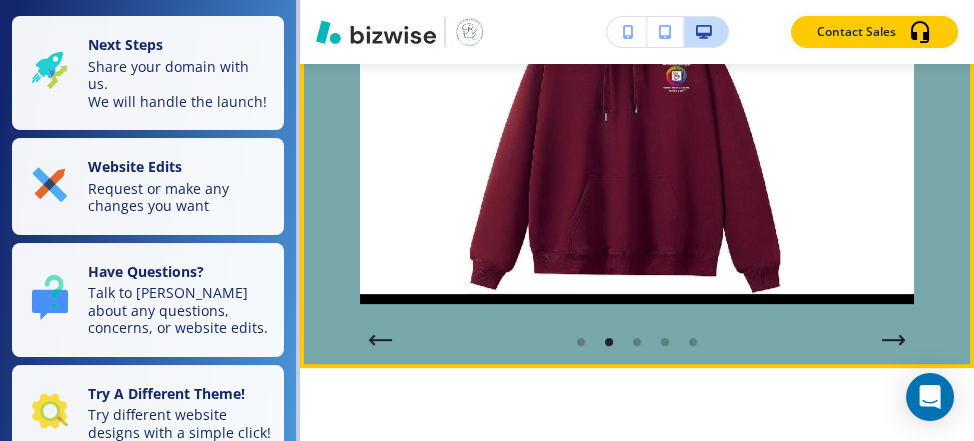 click 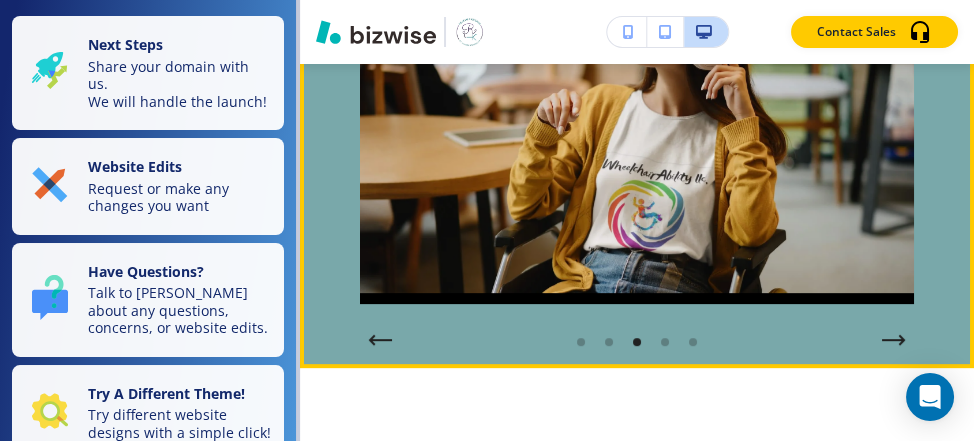 click 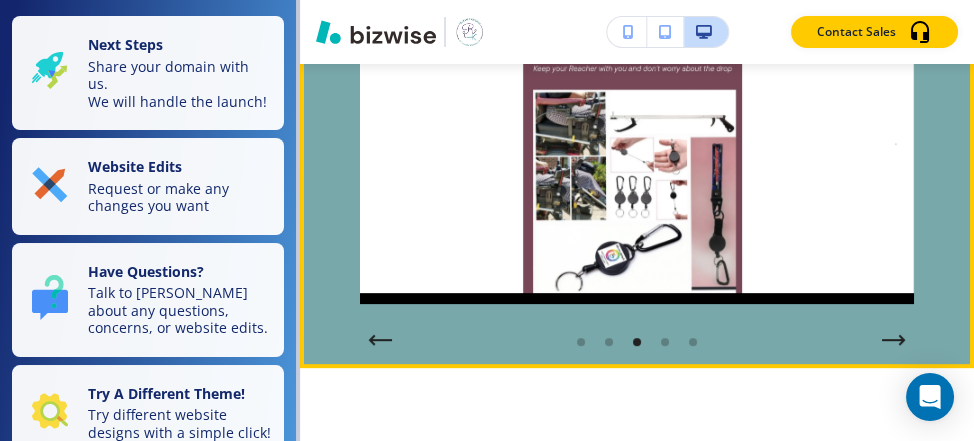 click 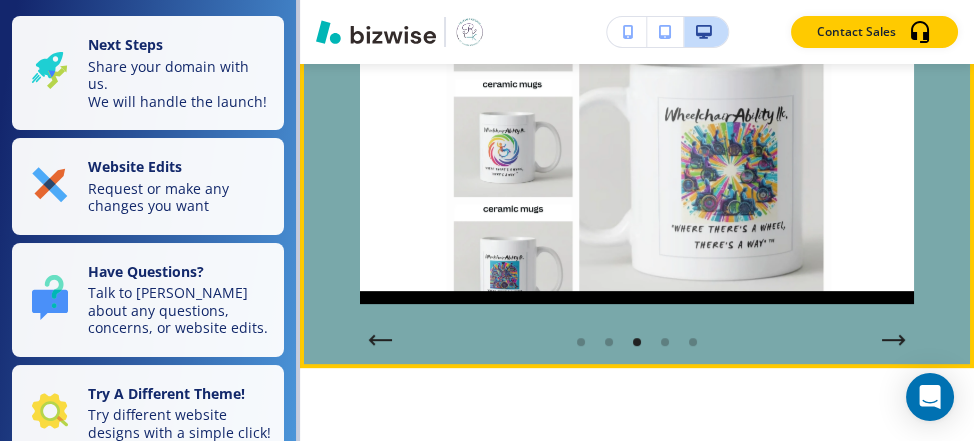 click 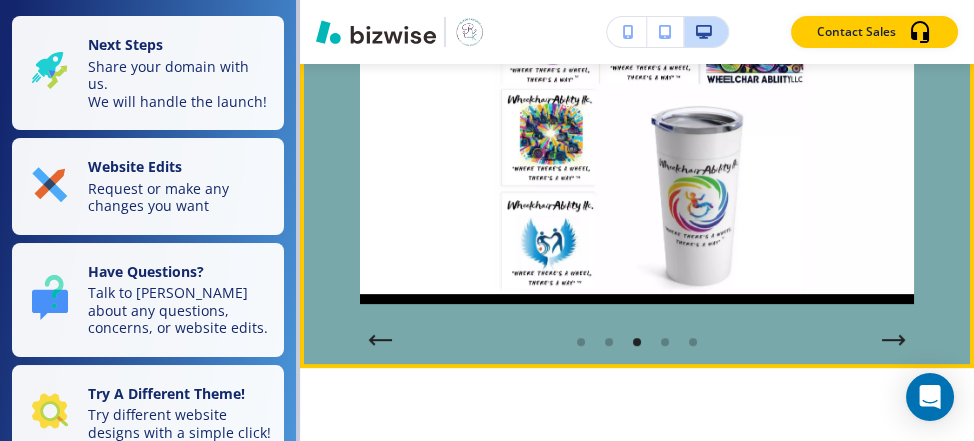 click 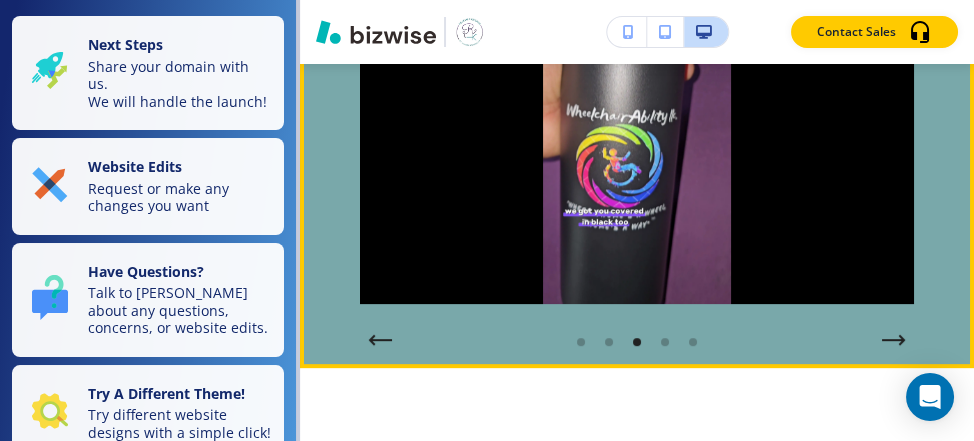 click 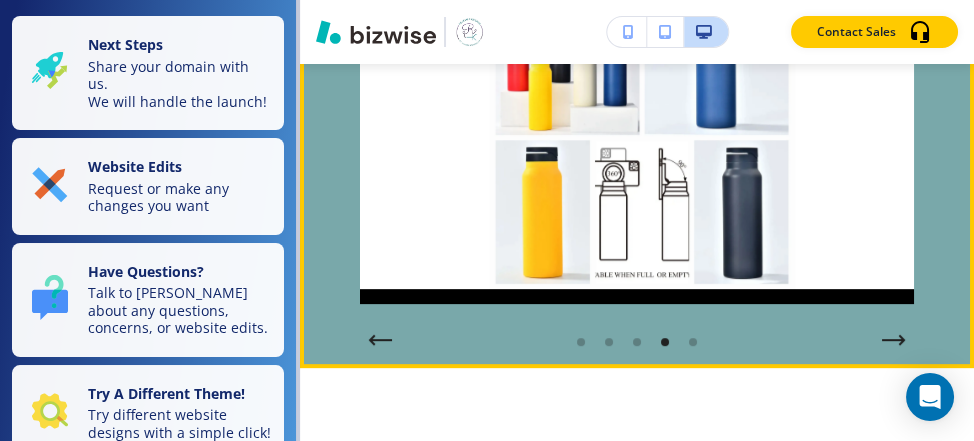 click 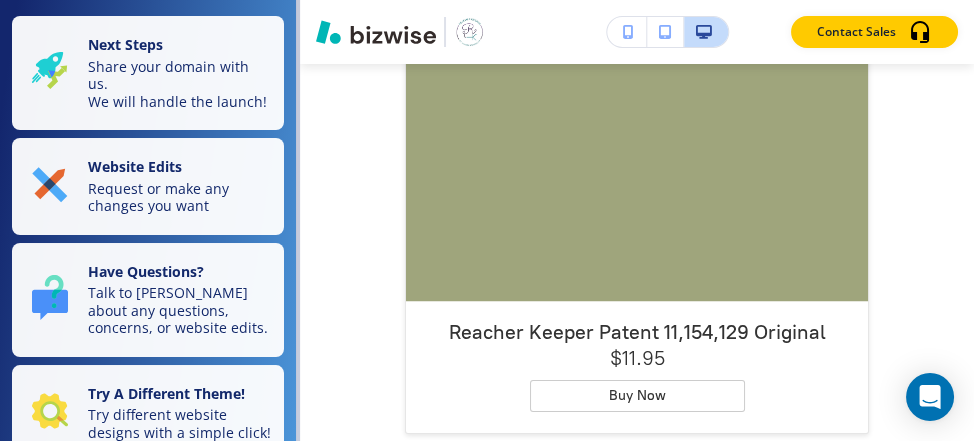 scroll, scrollTop: 2583, scrollLeft: 0, axis: vertical 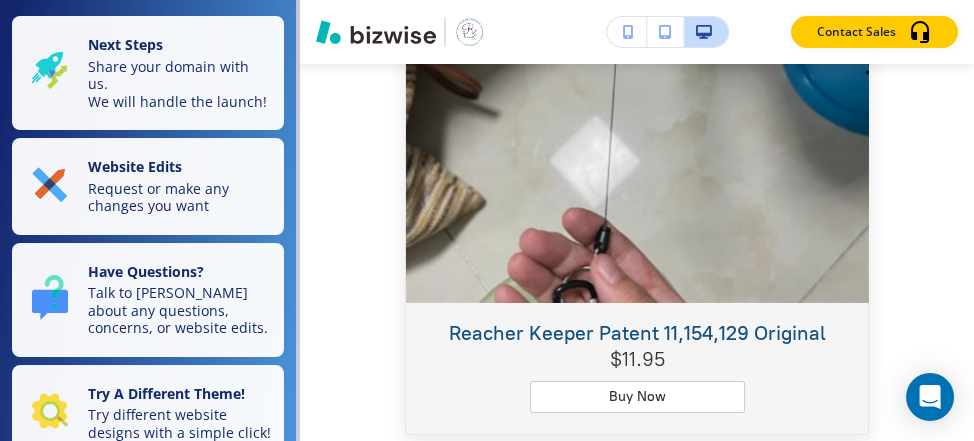 click on "Reacher Keeper Patent 11,154,129 Original" 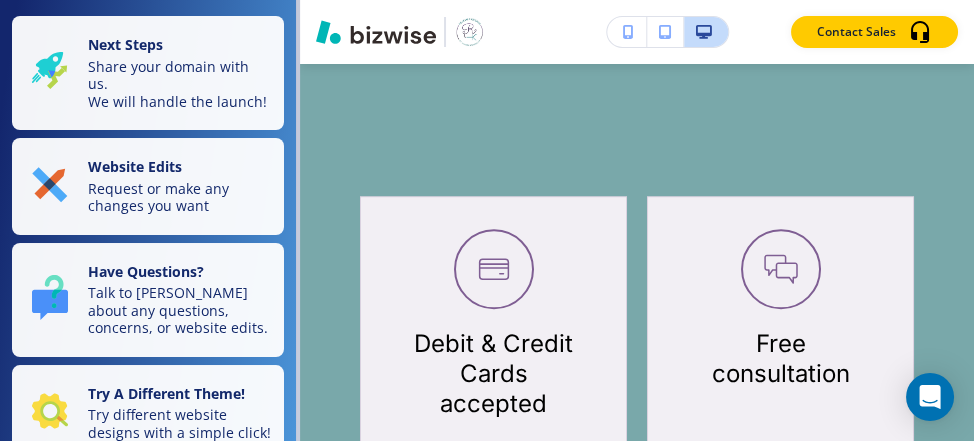 scroll, scrollTop: 64, scrollLeft: 0, axis: vertical 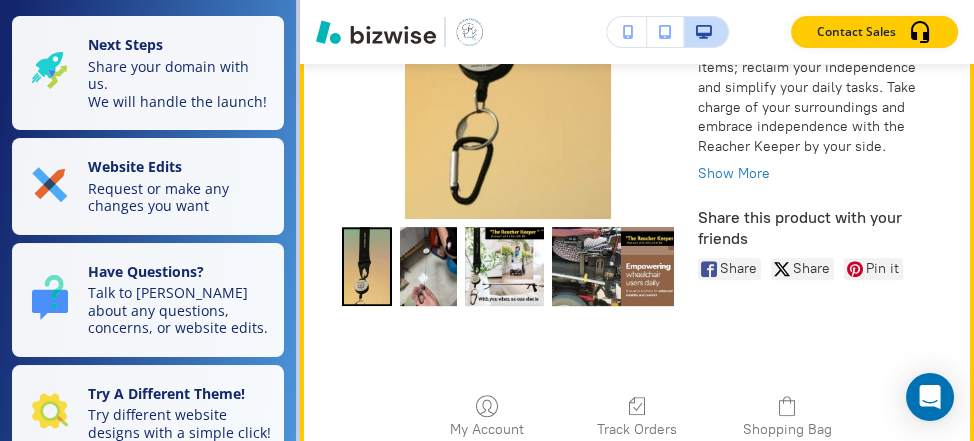 click on "+4  +3  +2 Reacher Keeper Patent 11,154,129 Original $11.95 In stock  Add More  Add to Bag Go to Checkout Product Details Empower yourself with the Reacher Keeper, a versatile tool that helps you retrieve items out of reach with ease. No more frustration over dropped objects or inaccessible items; reclaim your independence and simplify your daily tasks. Take charge of your surroundings and embrace independence with the Reacher Keeper by your side.
This invention aims to enhance the daily lives of wheelchair users by addressing a common issue in a practical and user-friendly way. If you'd like to delve into more specific details about the design or potential use cases, feel free to ask!
The ”Wheelchair Reacher Retriever” described in patent #11,154,129 B2 is designed to help wheelchair users easily retrieve their Reacher Keeper control if it falls or gets misplaced. Here’s an overview of how it works and its potential benefits:
How It Works
Potential Benefits" 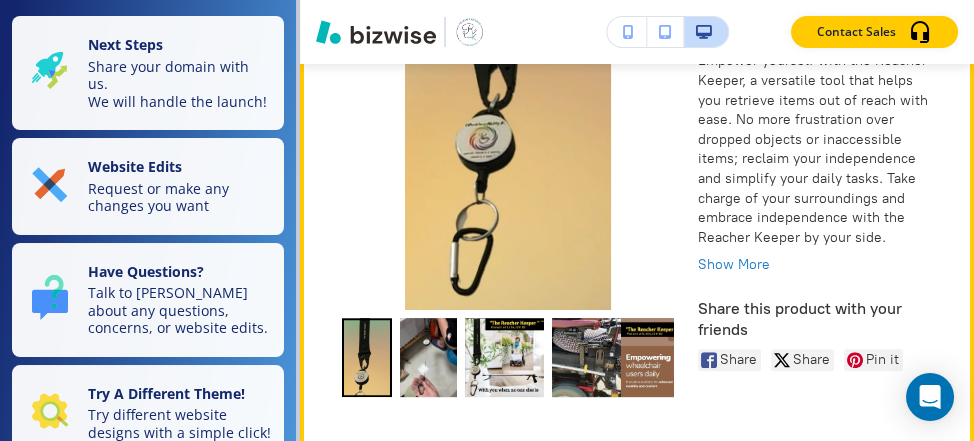 scroll, scrollTop: 2015, scrollLeft: 0, axis: vertical 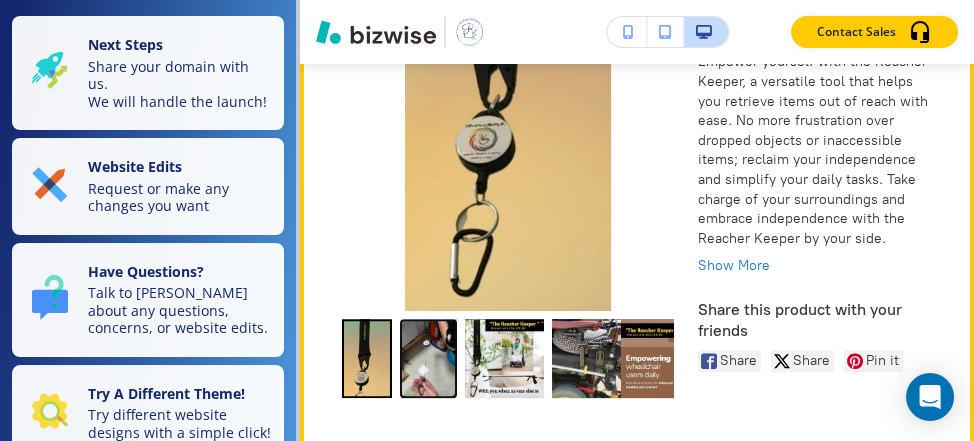 click 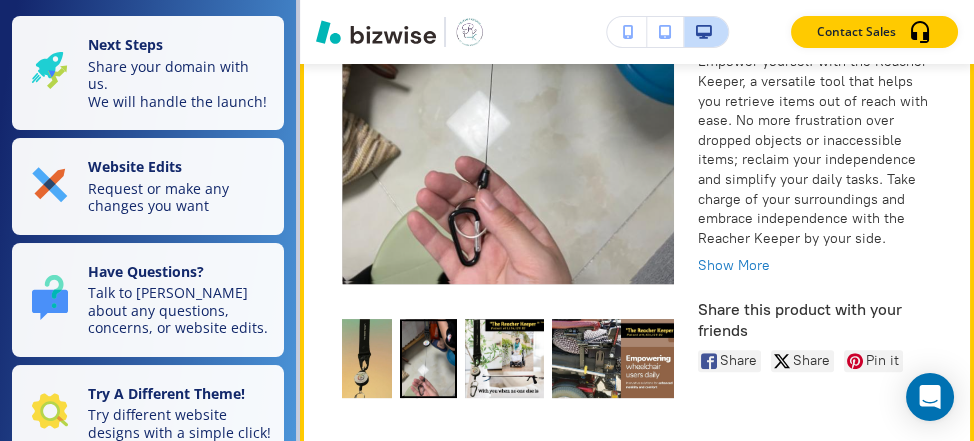 click 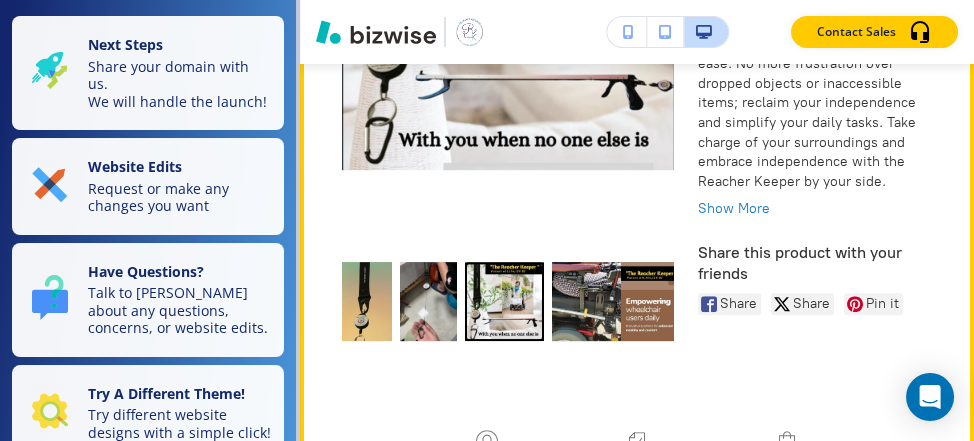 scroll, scrollTop: 2073, scrollLeft: 0, axis: vertical 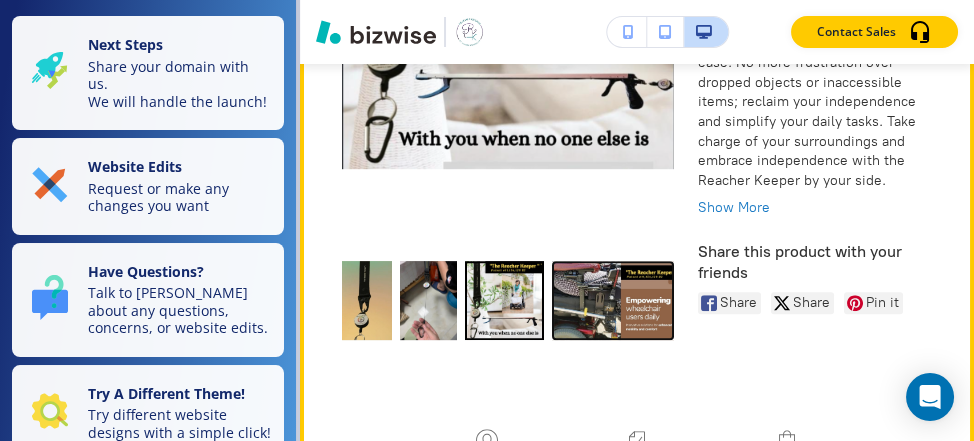 click 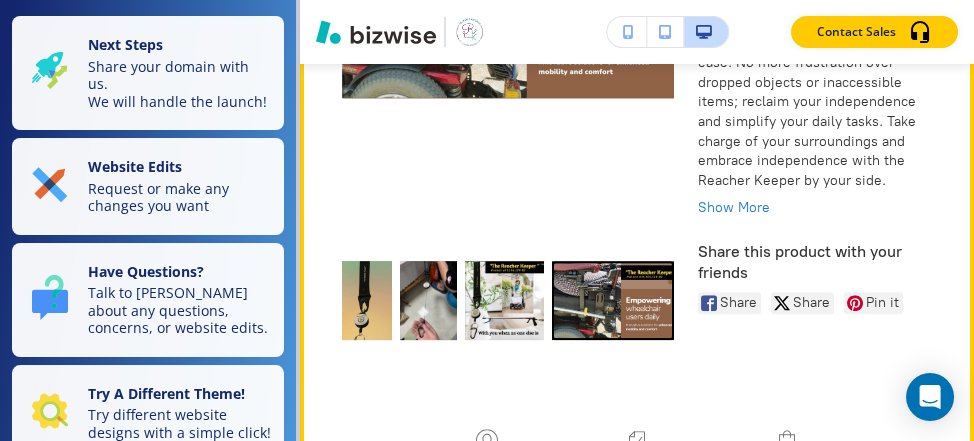 scroll, scrollTop: 0, scrollLeft: 0, axis: both 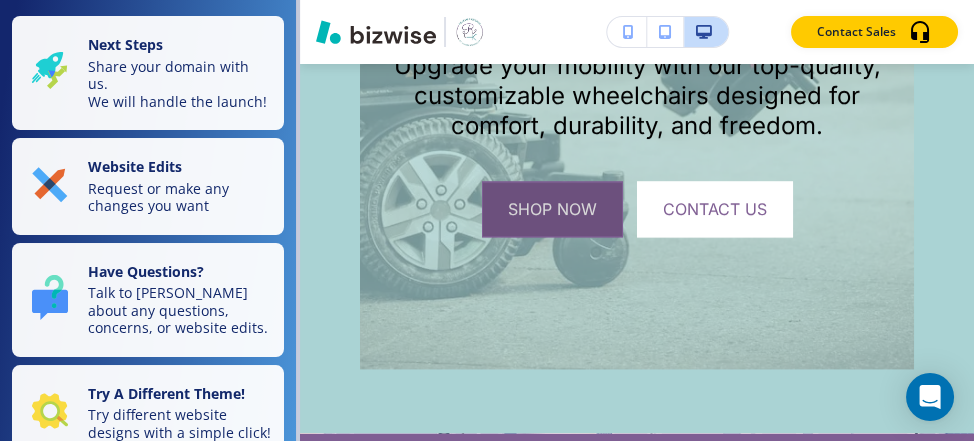 click on "SHOP NOW" at bounding box center [552, 209] 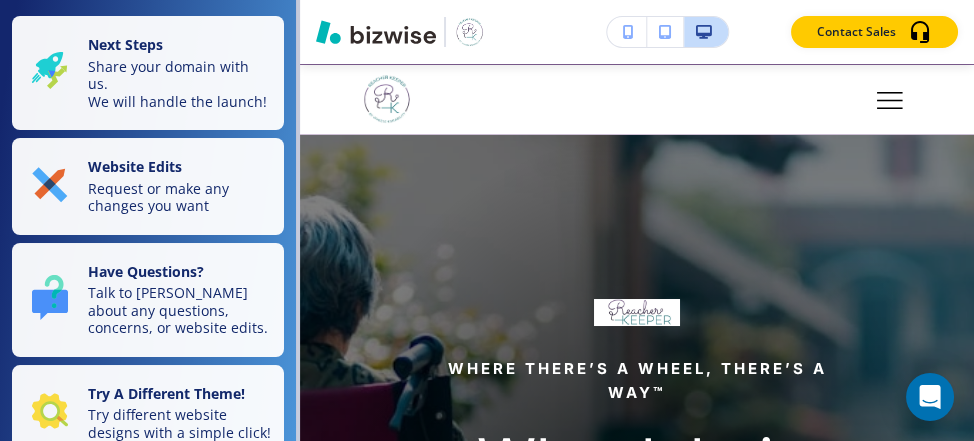scroll, scrollTop: 0, scrollLeft: 0, axis: both 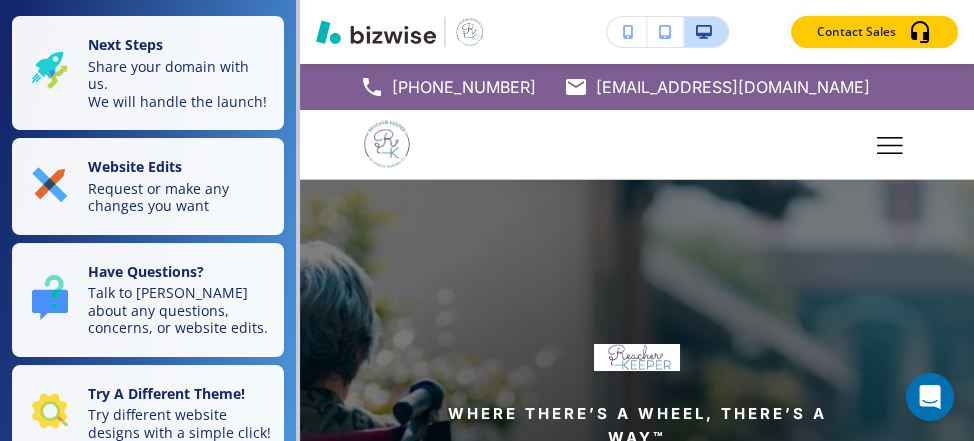 click at bounding box center (637, 590) 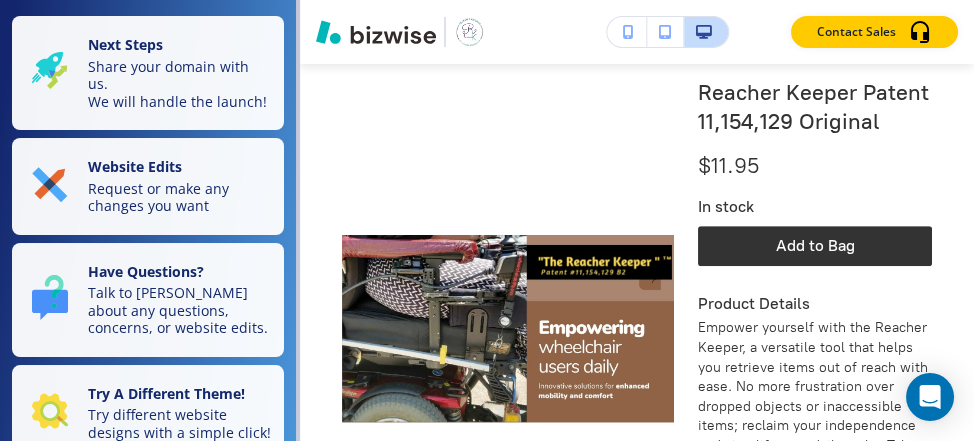 scroll, scrollTop: 1744, scrollLeft: 0, axis: vertical 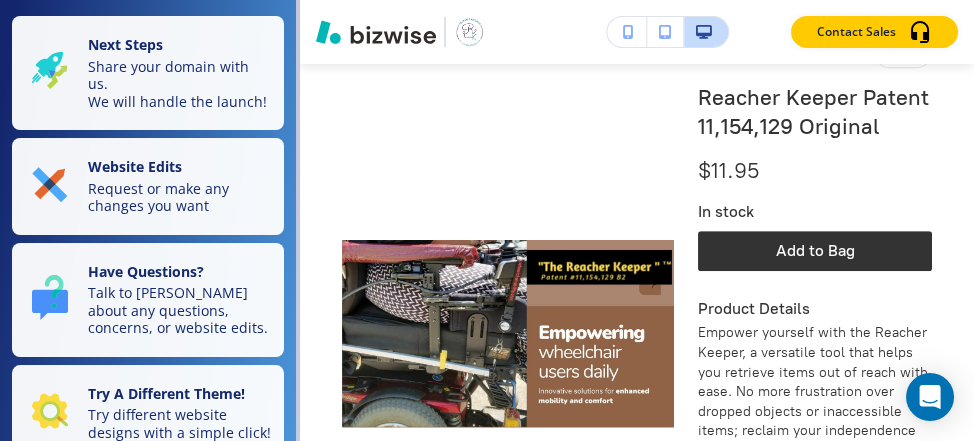 click on "Back to catalog" 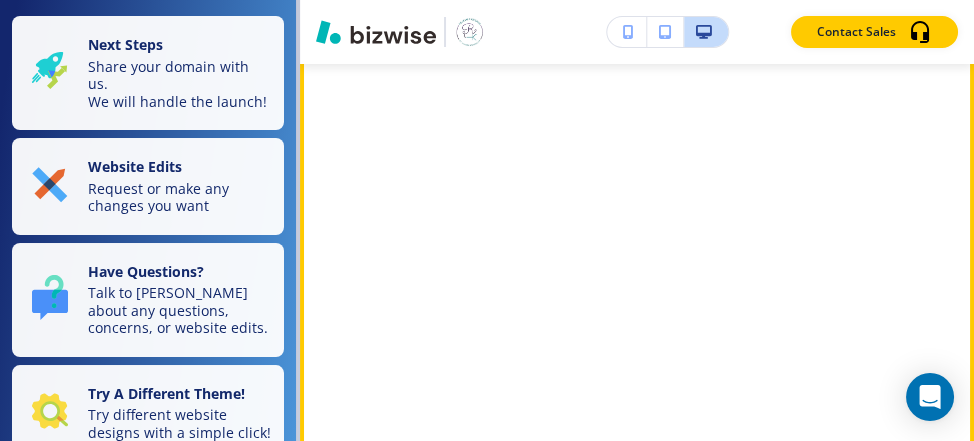 scroll, scrollTop: 1804, scrollLeft: 0, axis: vertical 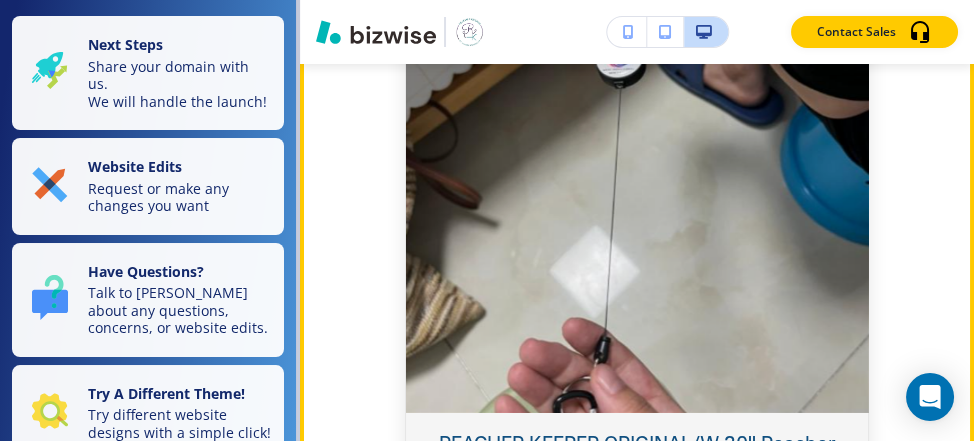 click on "REACHER KEEPER ORIGINAL/W 30" Reacher" 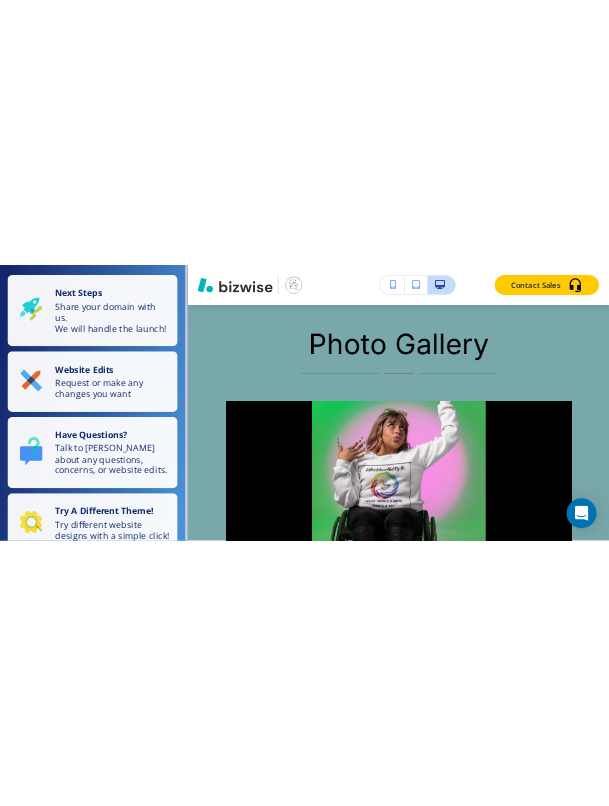 scroll, scrollTop: 1058, scrollLeft: 0, axis: vertical 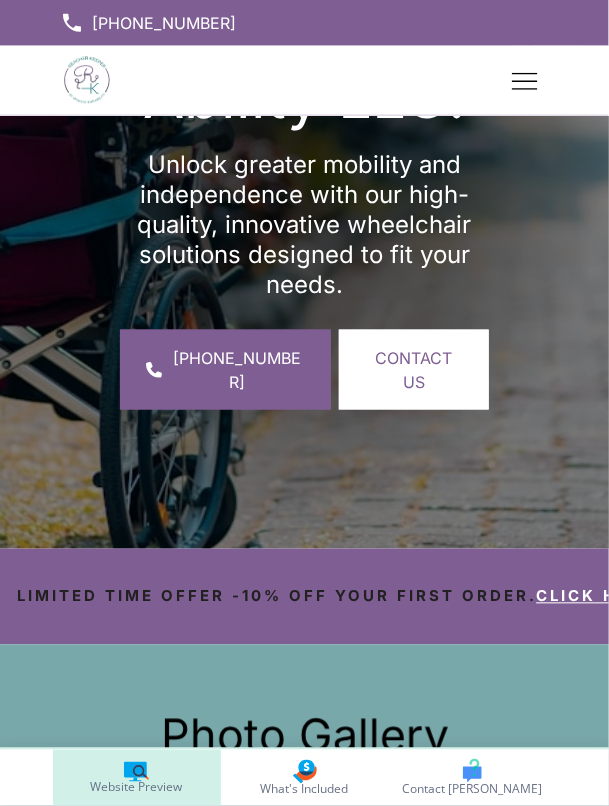 click on "Click here to visit our store page!" at bounding box center (737, 596) 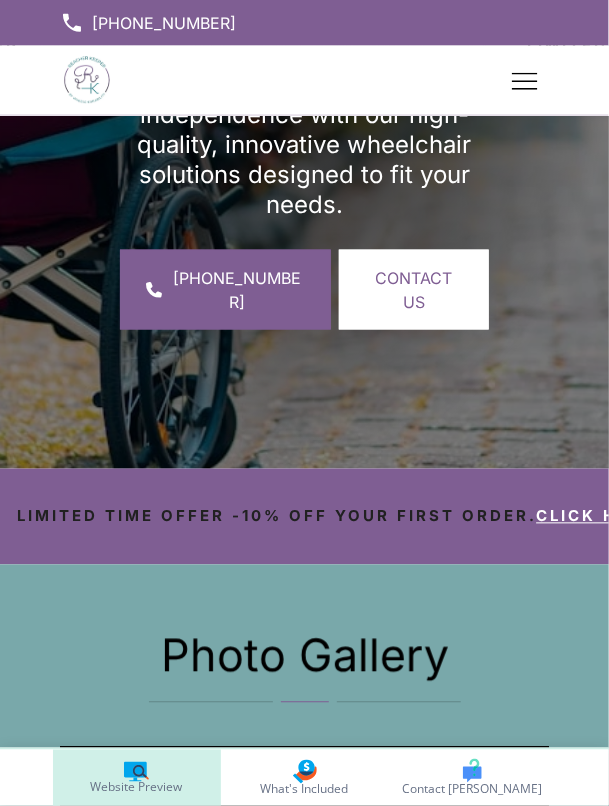 scroll, scrollTop: 483, scrollLeft: 0, axis: vertical 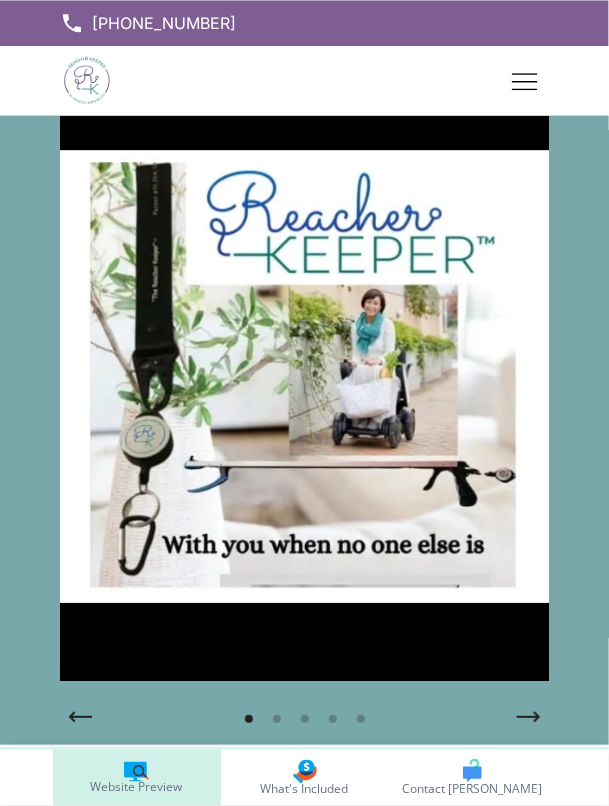 click on "(443) 531-8131 wheelchairabilitysm@gmail.com" at bounding box center [304, 23] 